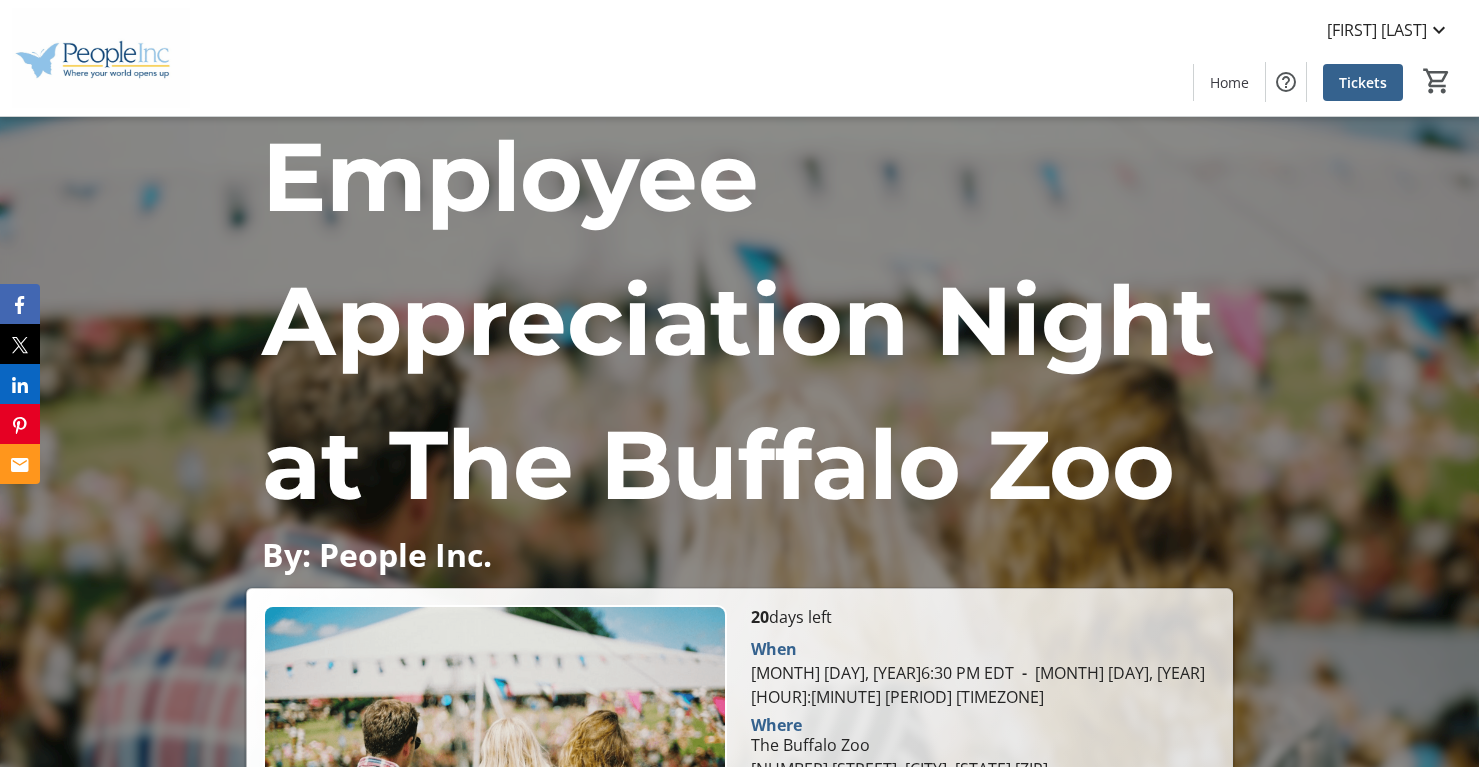 scroll, scrollTop: 0, scrollLeft: 0, axis: both 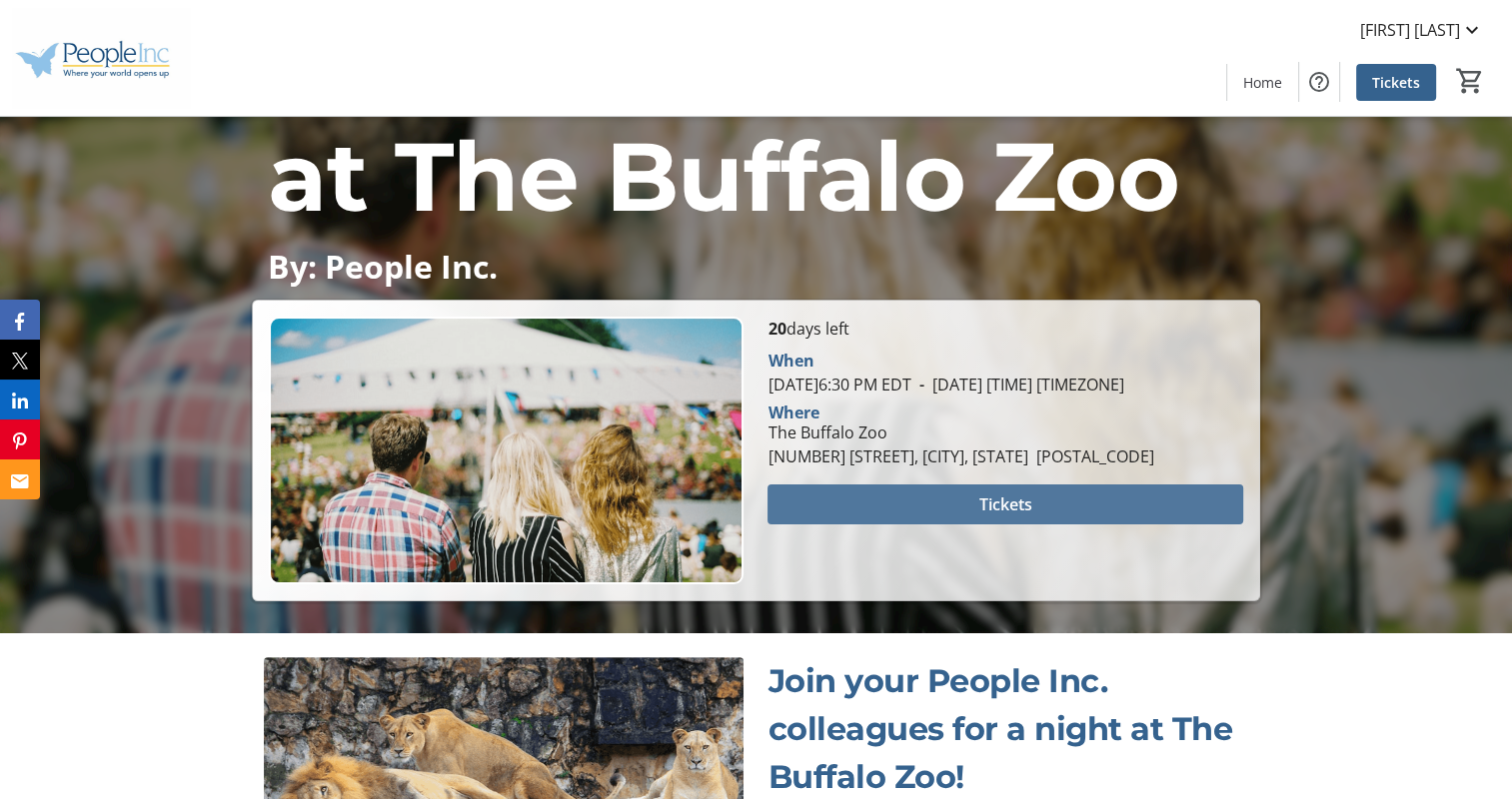 click at bounding box center (1004, 504) 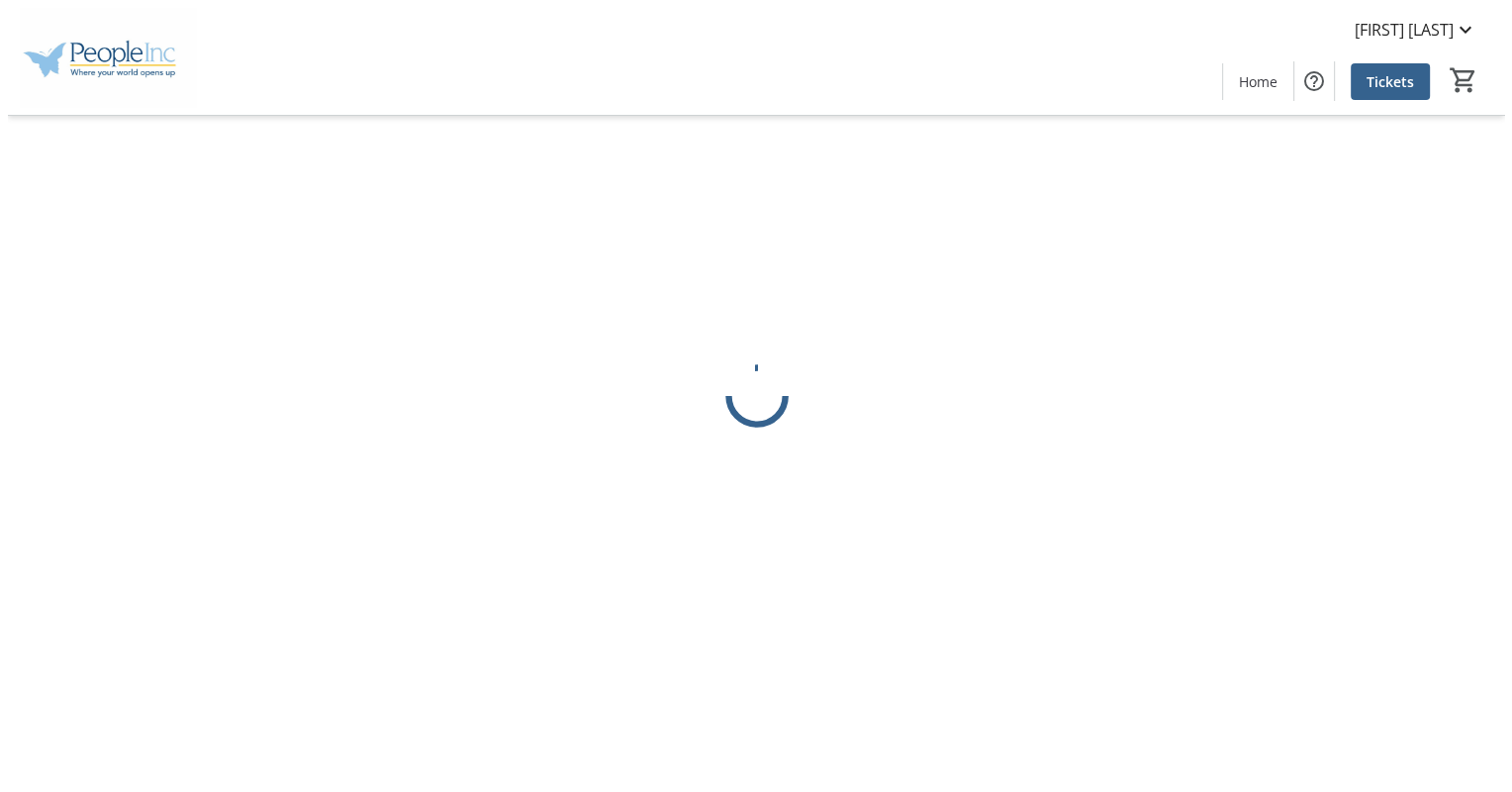 scroll, scrollTop: 0, scrollLeft: 0, axis: both 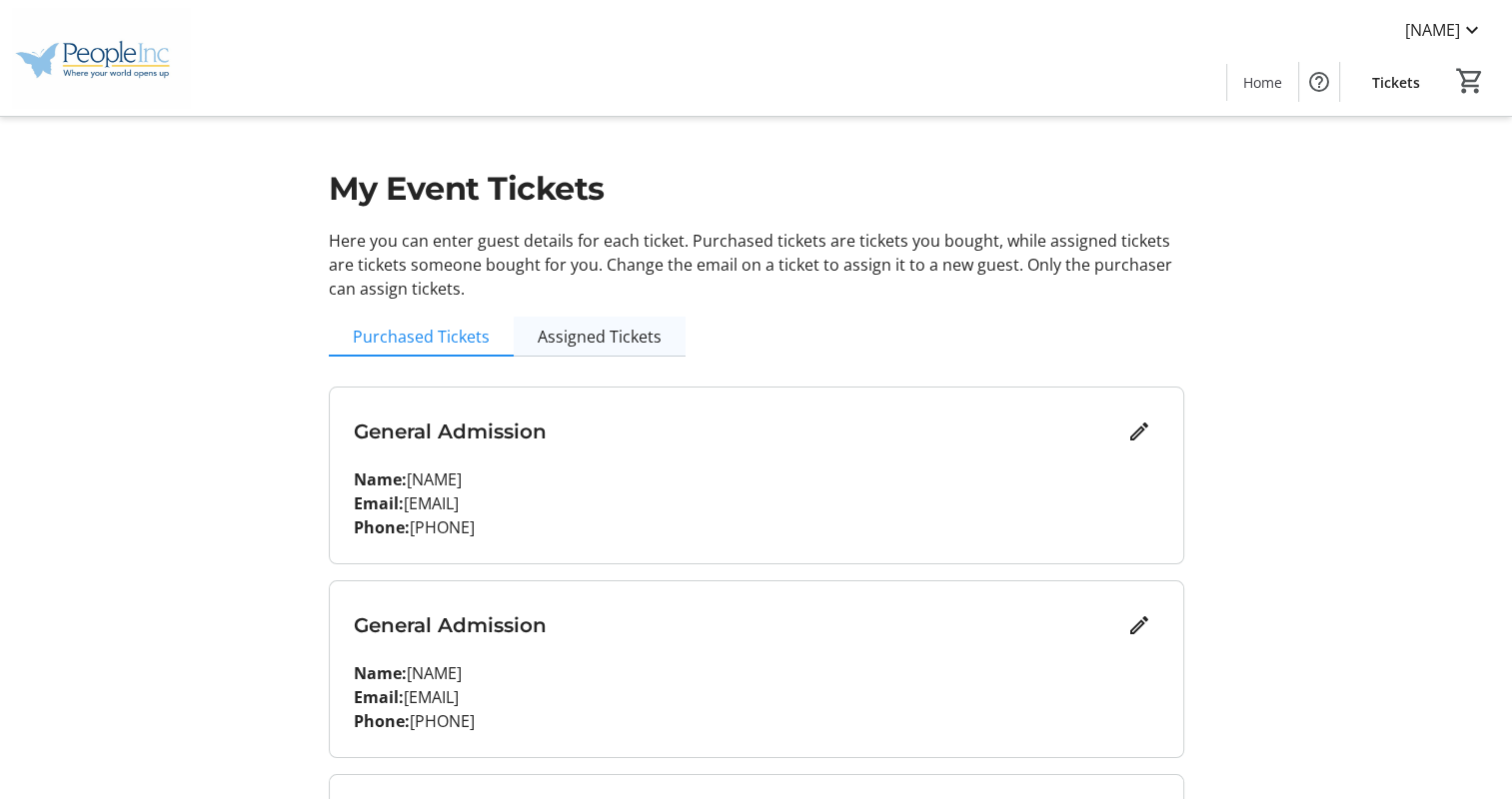 click on "Assigned Tickets" at bounding box center [600, 337] 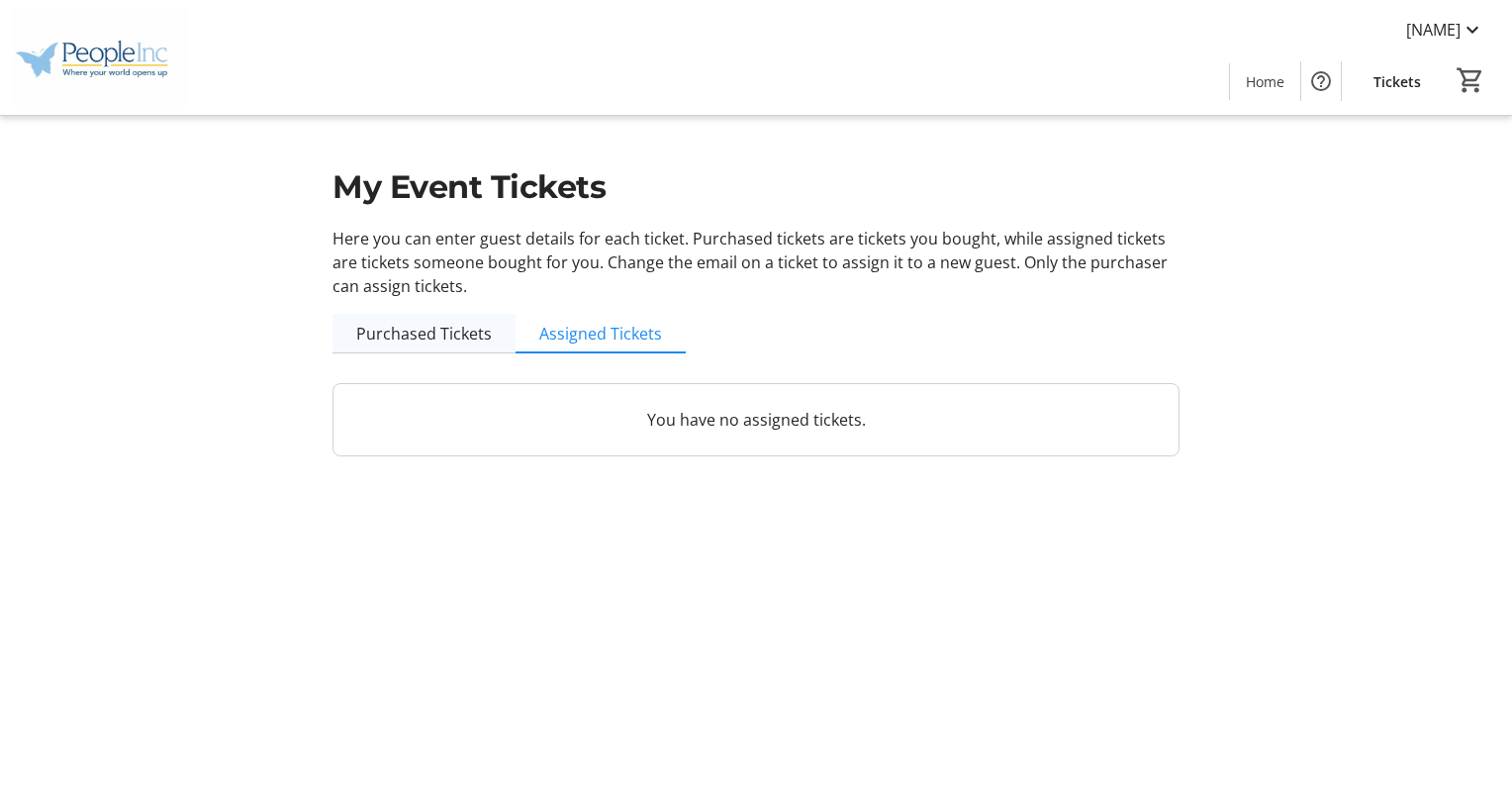 click on "Purchased Tickets" at bounding box center (424, 334) 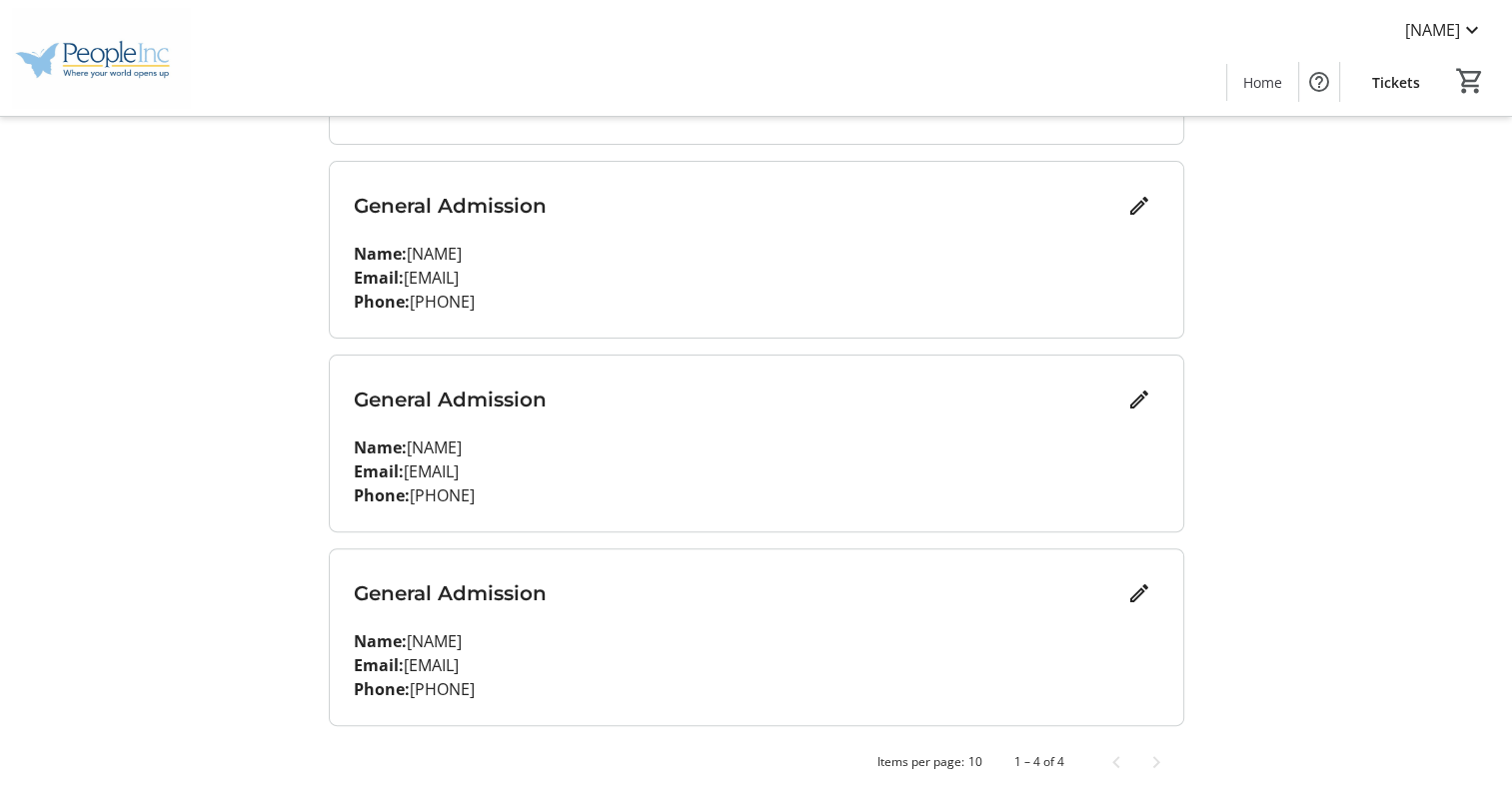 scroll, scrollTop: 424, scrollLeft: 0, axis: vertical 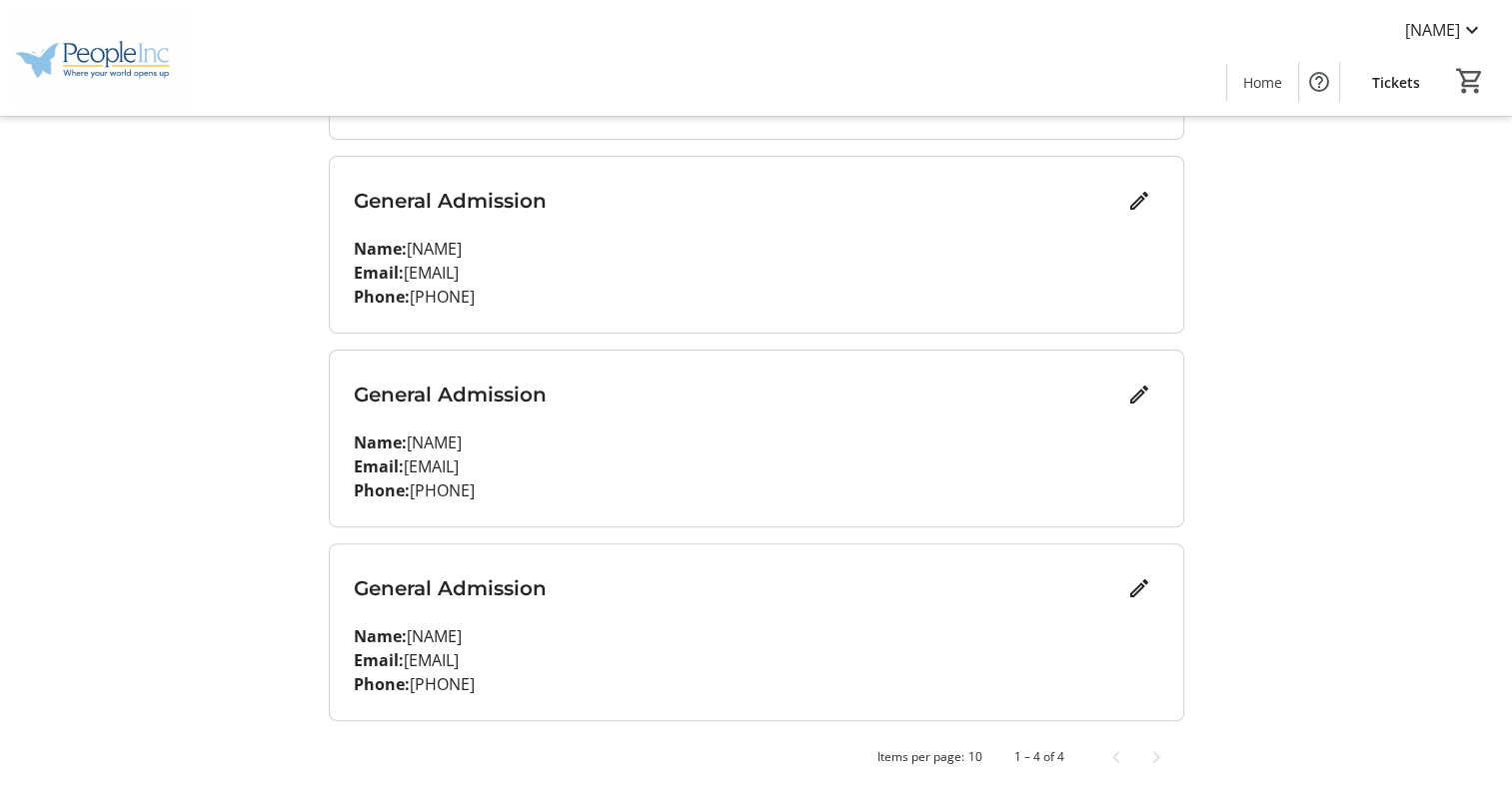 click on "General Admission Name:   Chris Cywinski Email:   chris.cywinski@people-inc.org Phone:   (716) 482-4567" 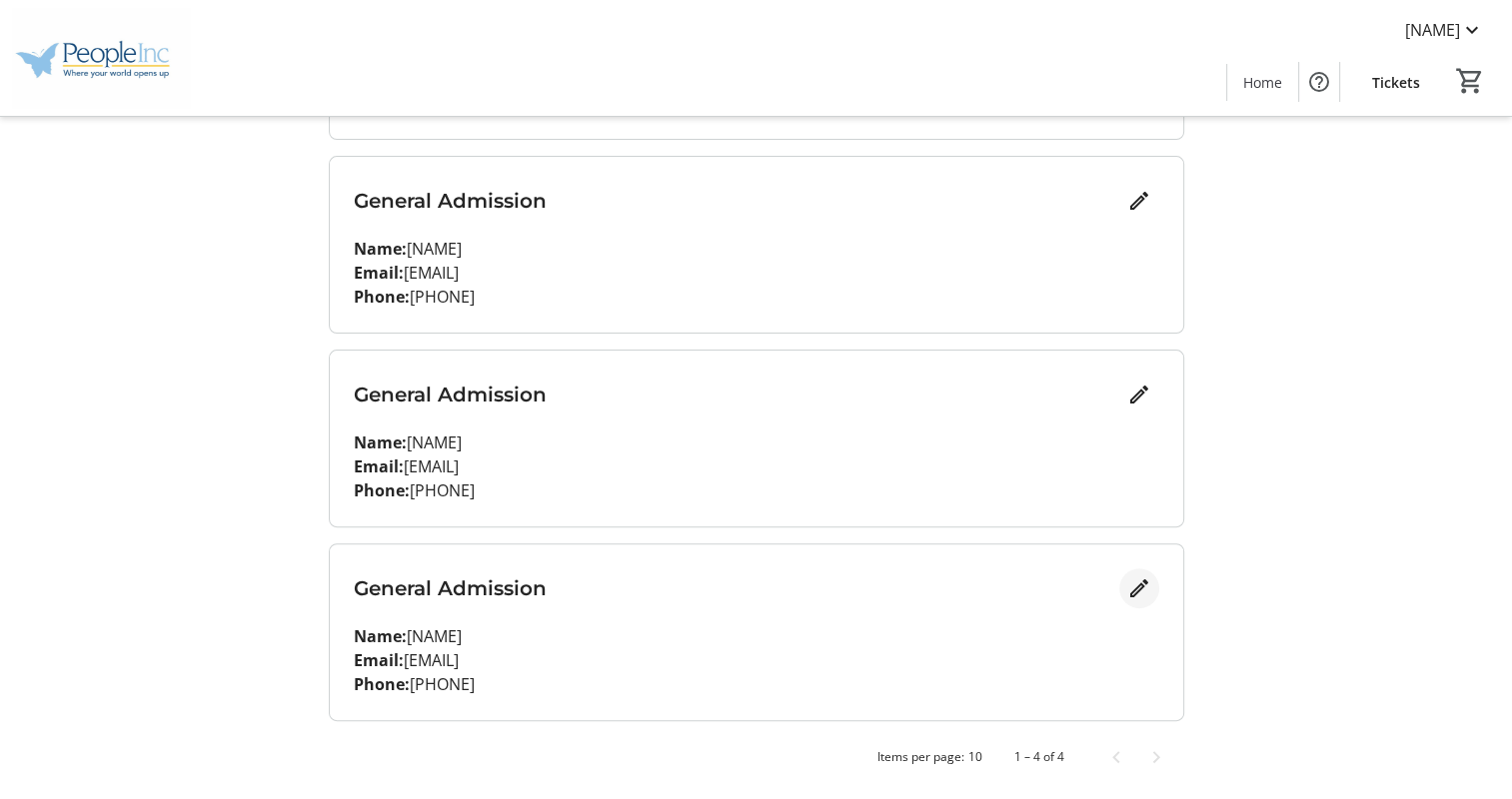 click 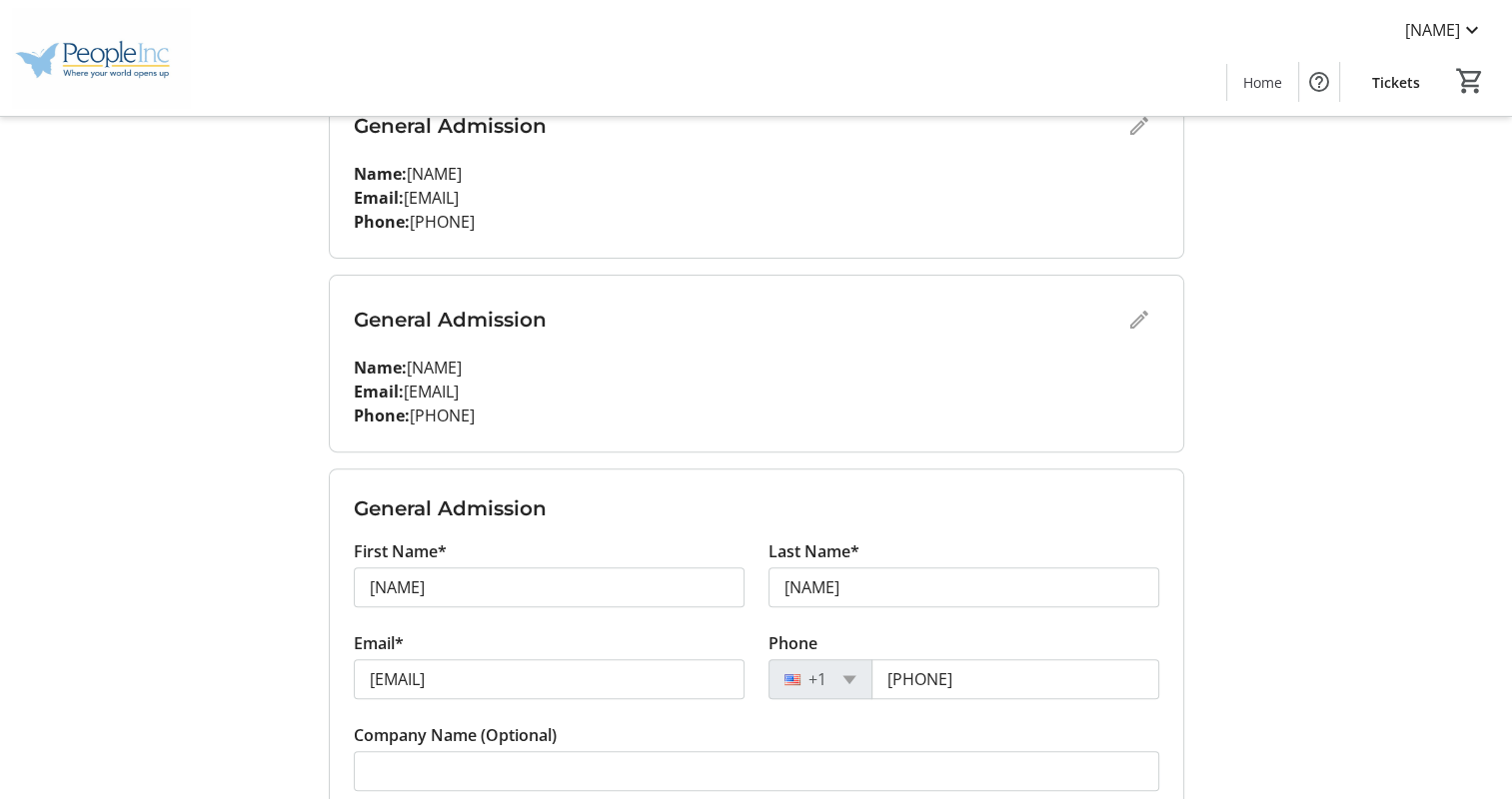 scroll, scrollTop: 674, scrollLeft: 0, axis: vertical 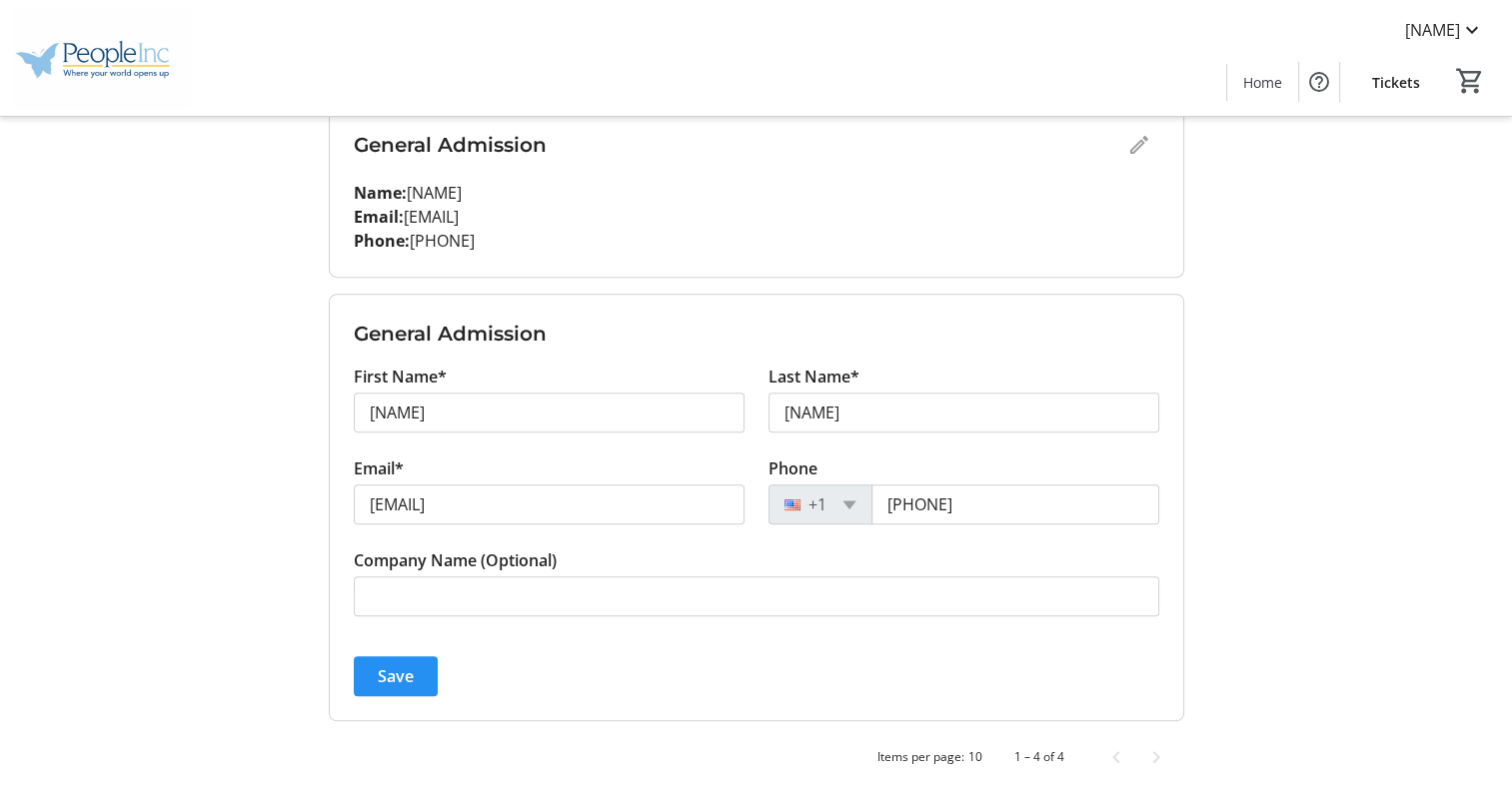 click 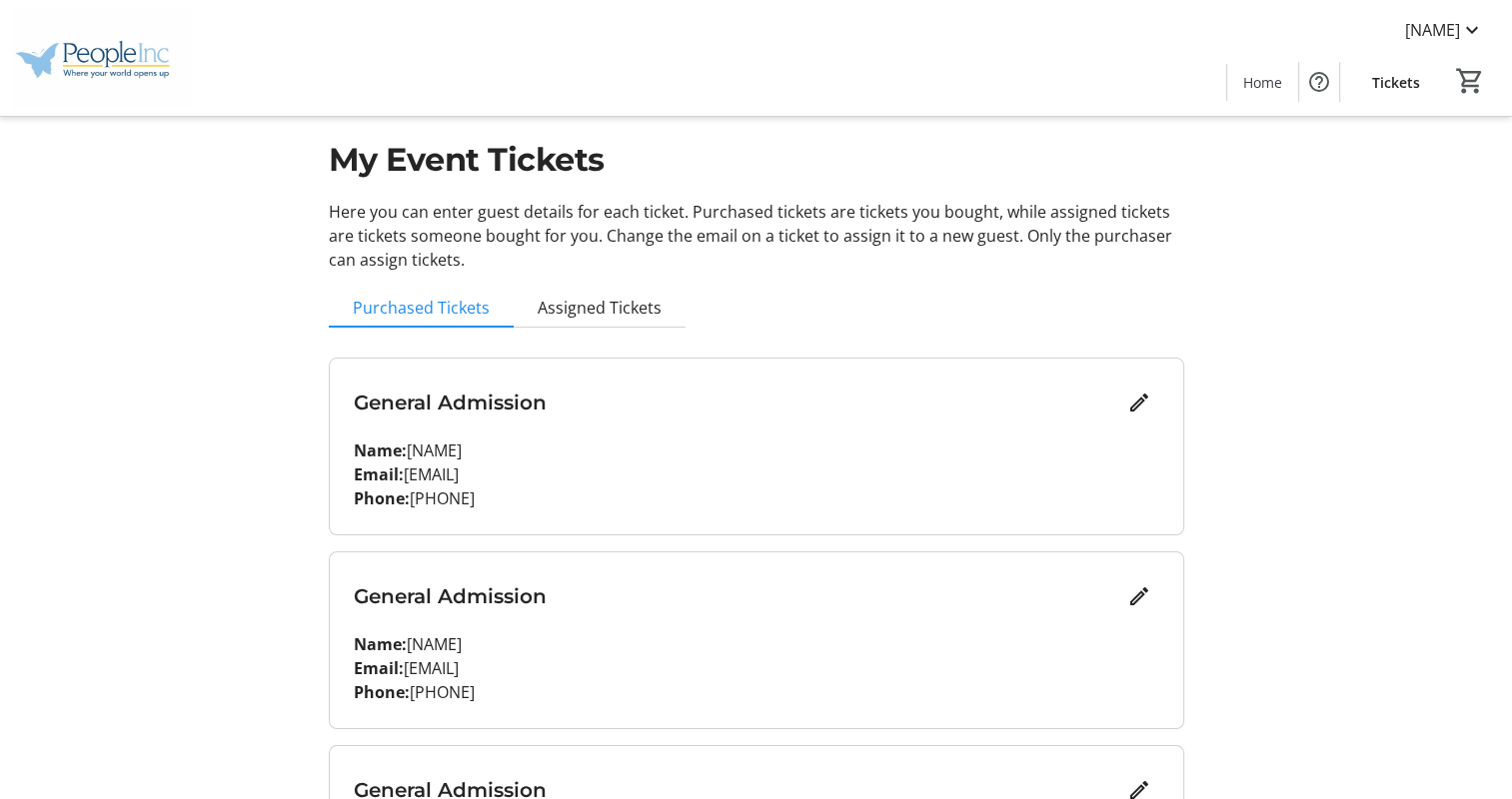 scroll, scrollTop: 0, scrollLeft: 0, axis: both 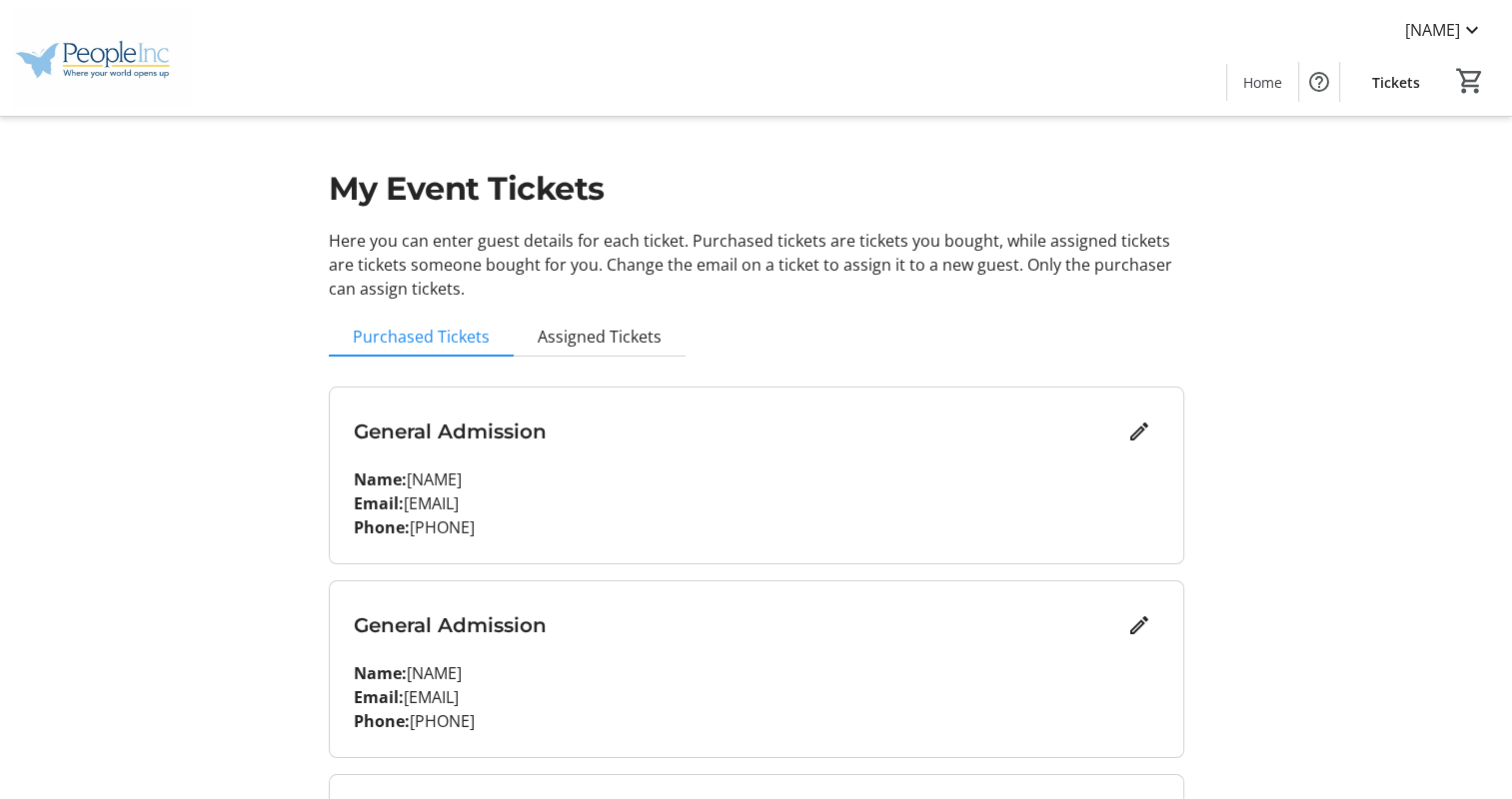 click 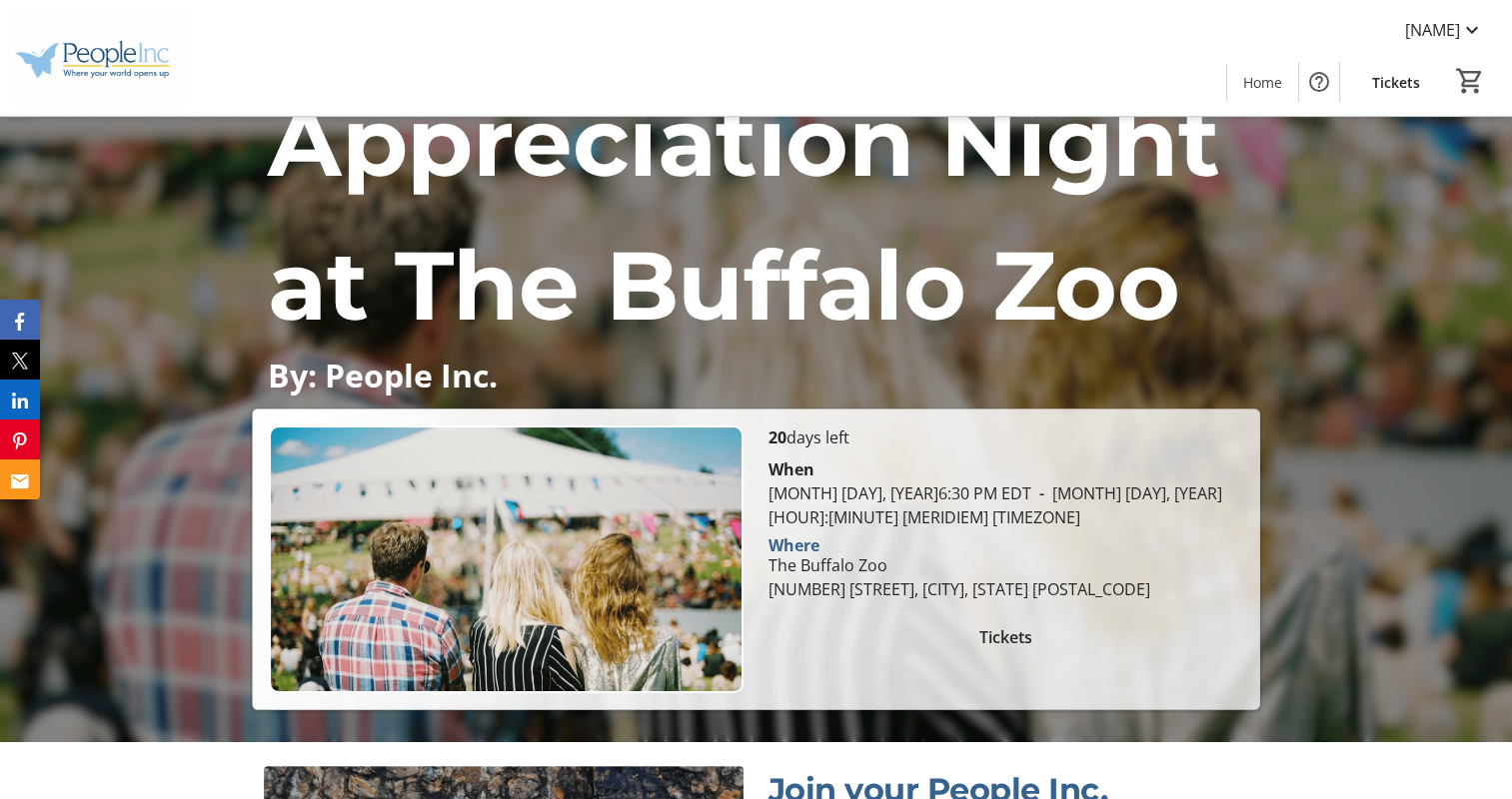 scroll, scrollTop: 0, scrollLeft: 0, axis: both 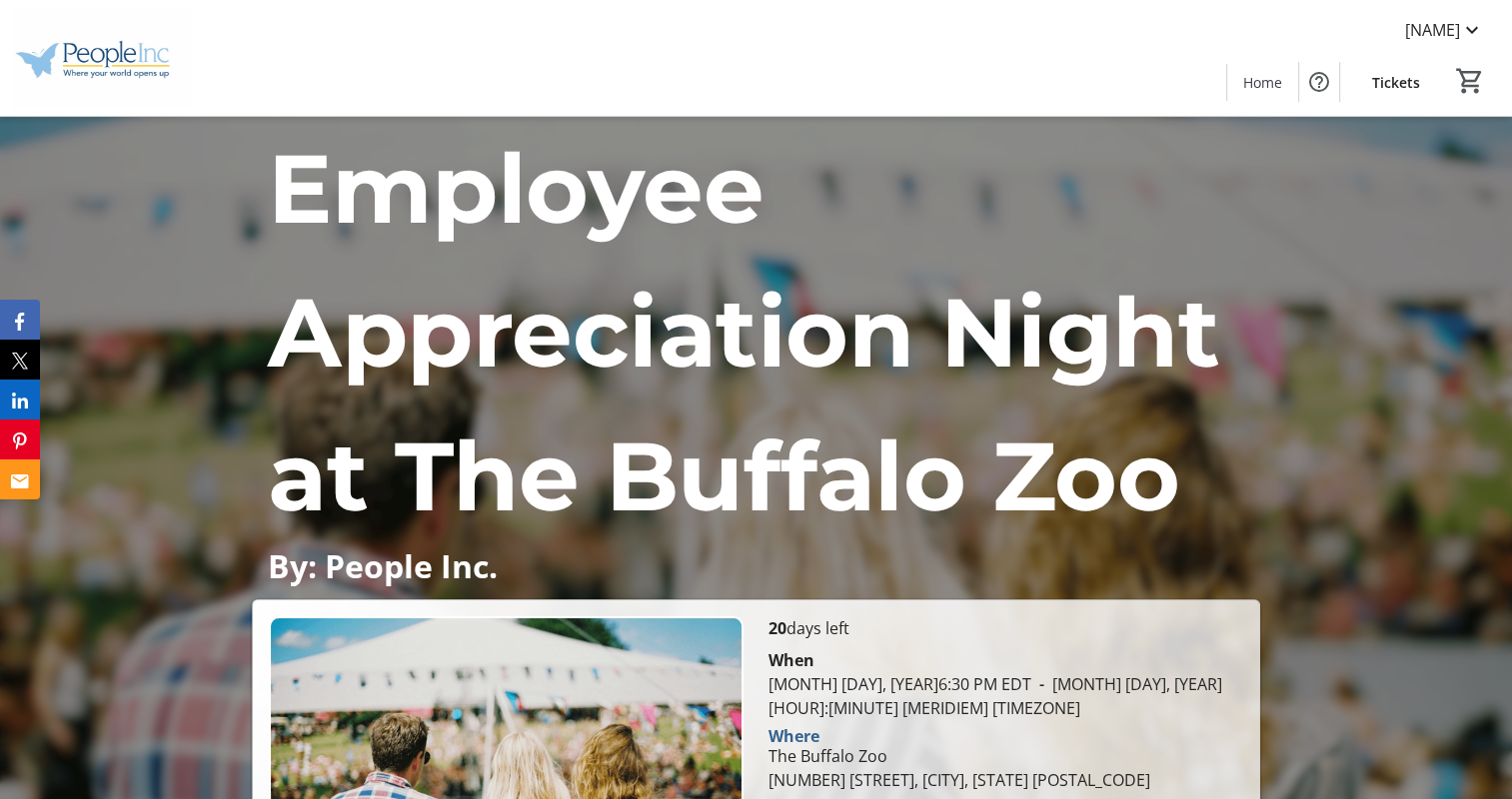 click 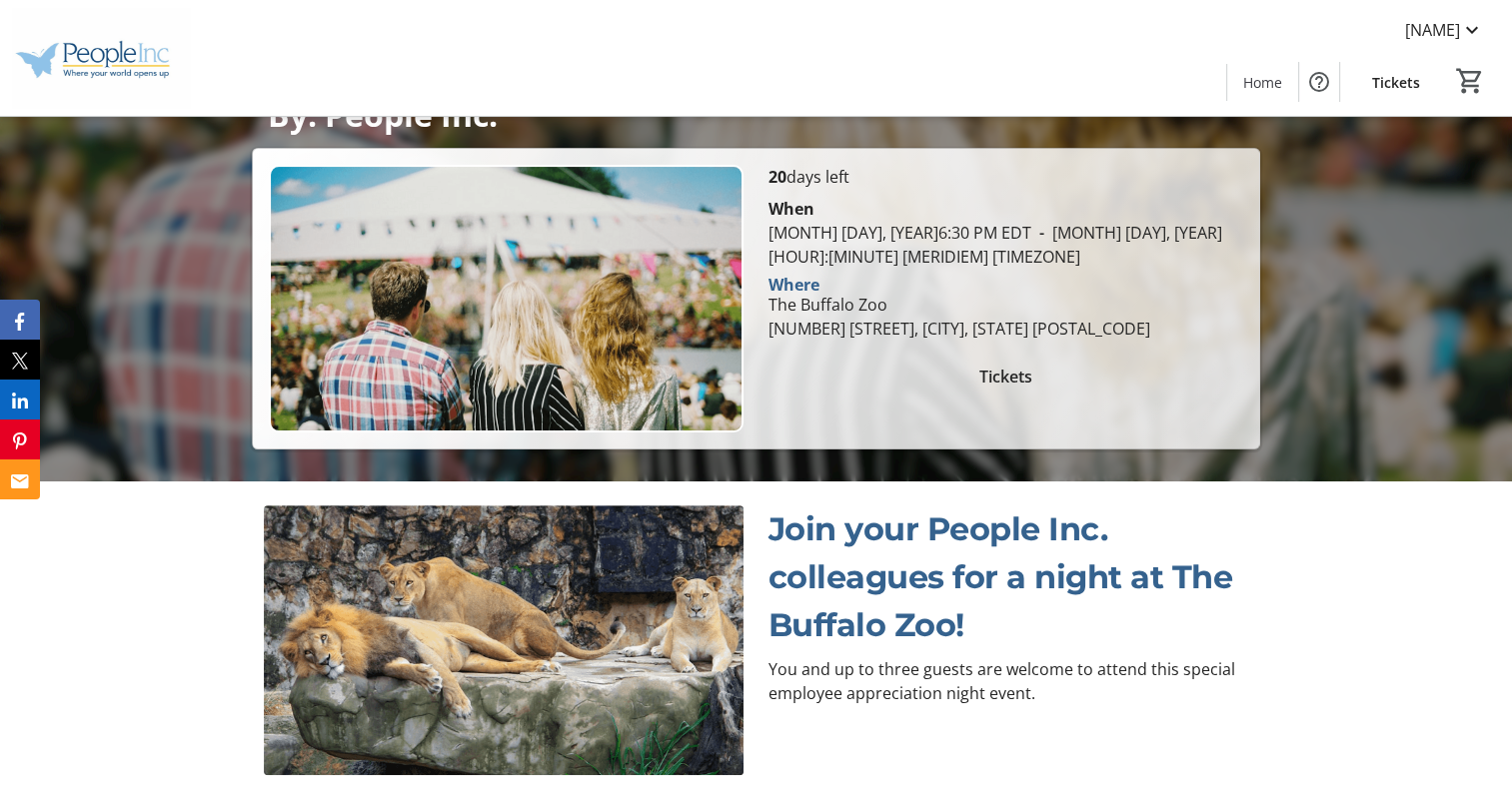 scroll, scrollTop: 291, scrollLeft: 0, axis: vertical 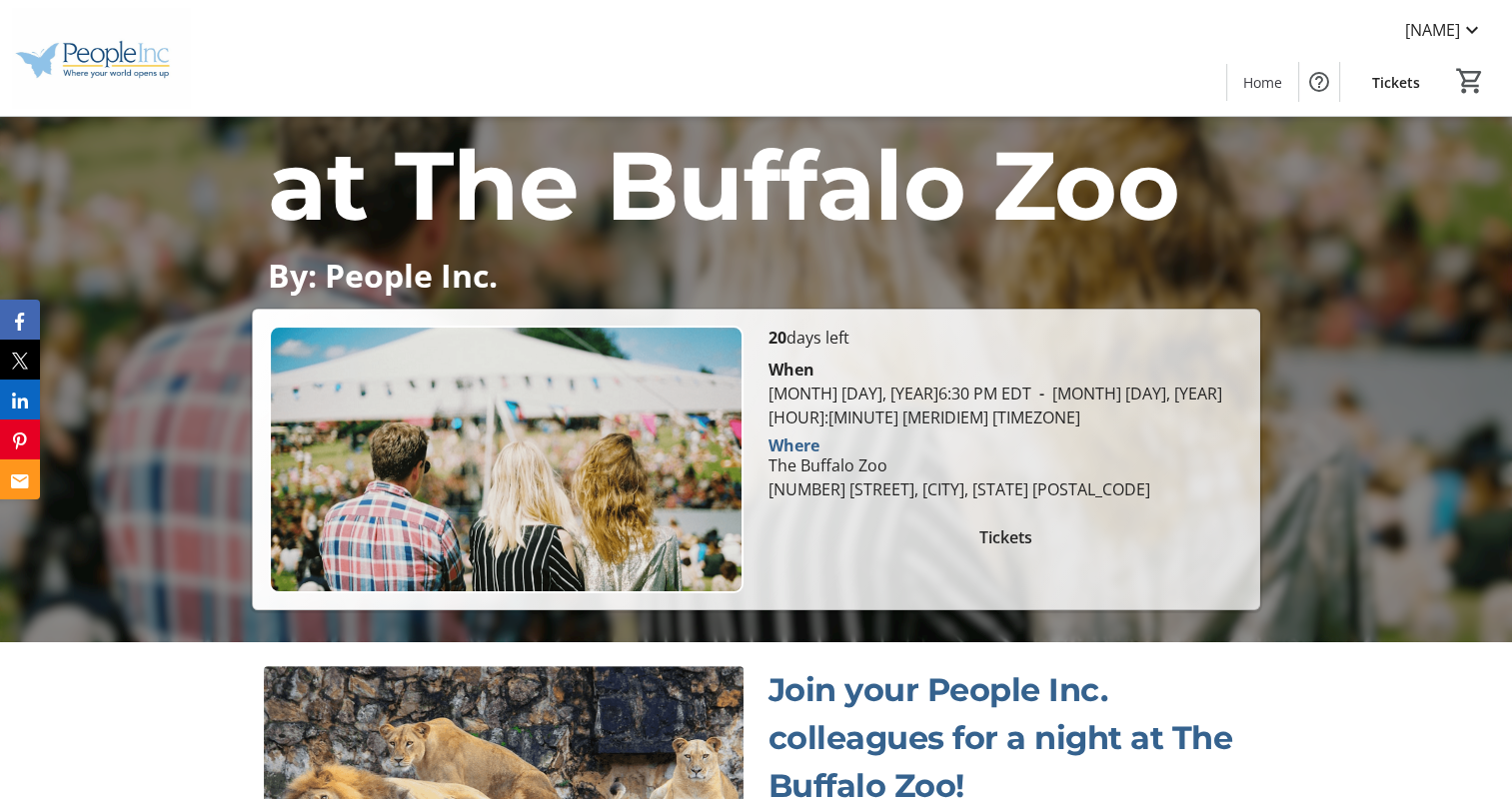 click on "Tickets" at bounding box center [1005, 537] 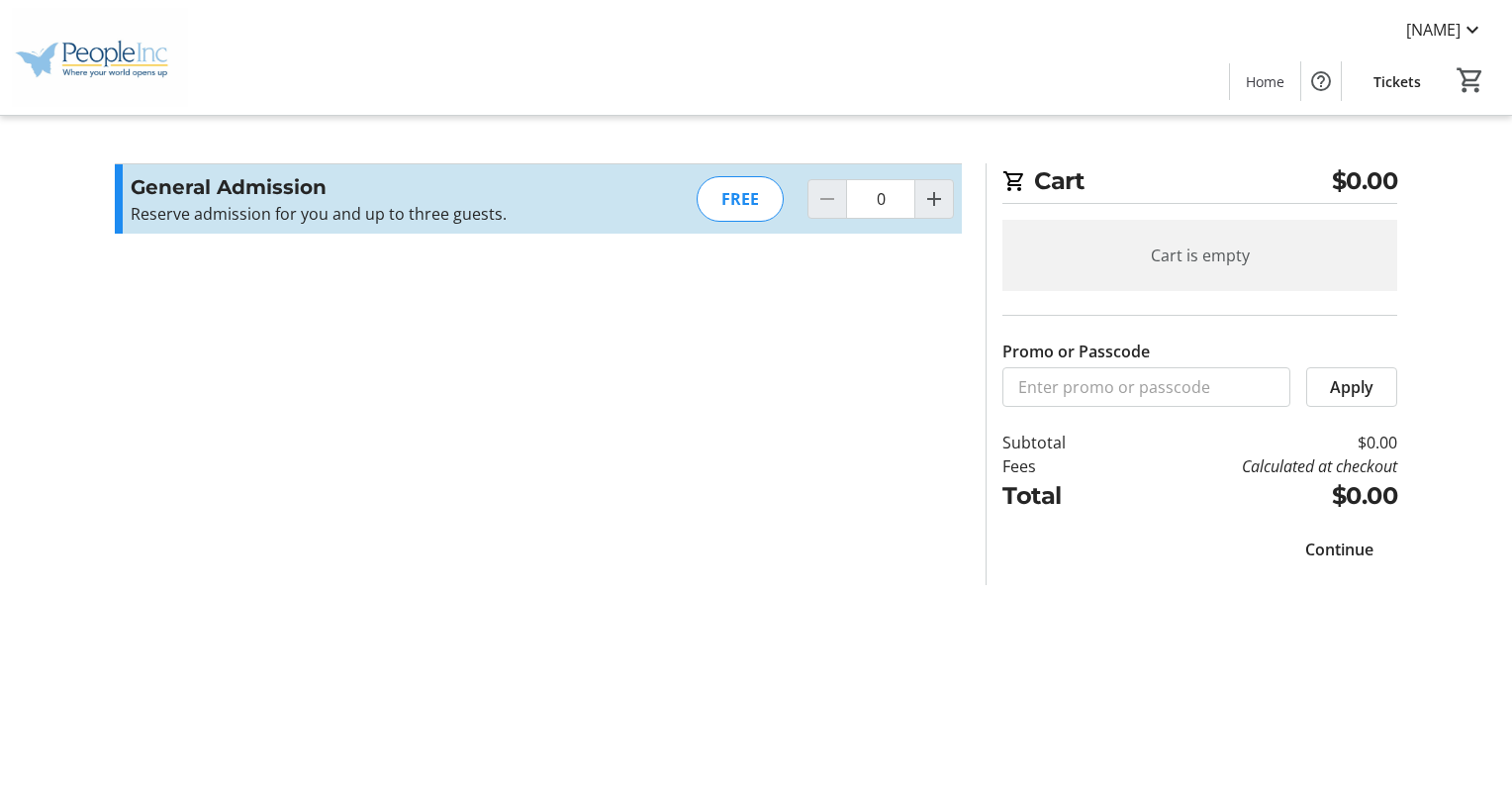 click 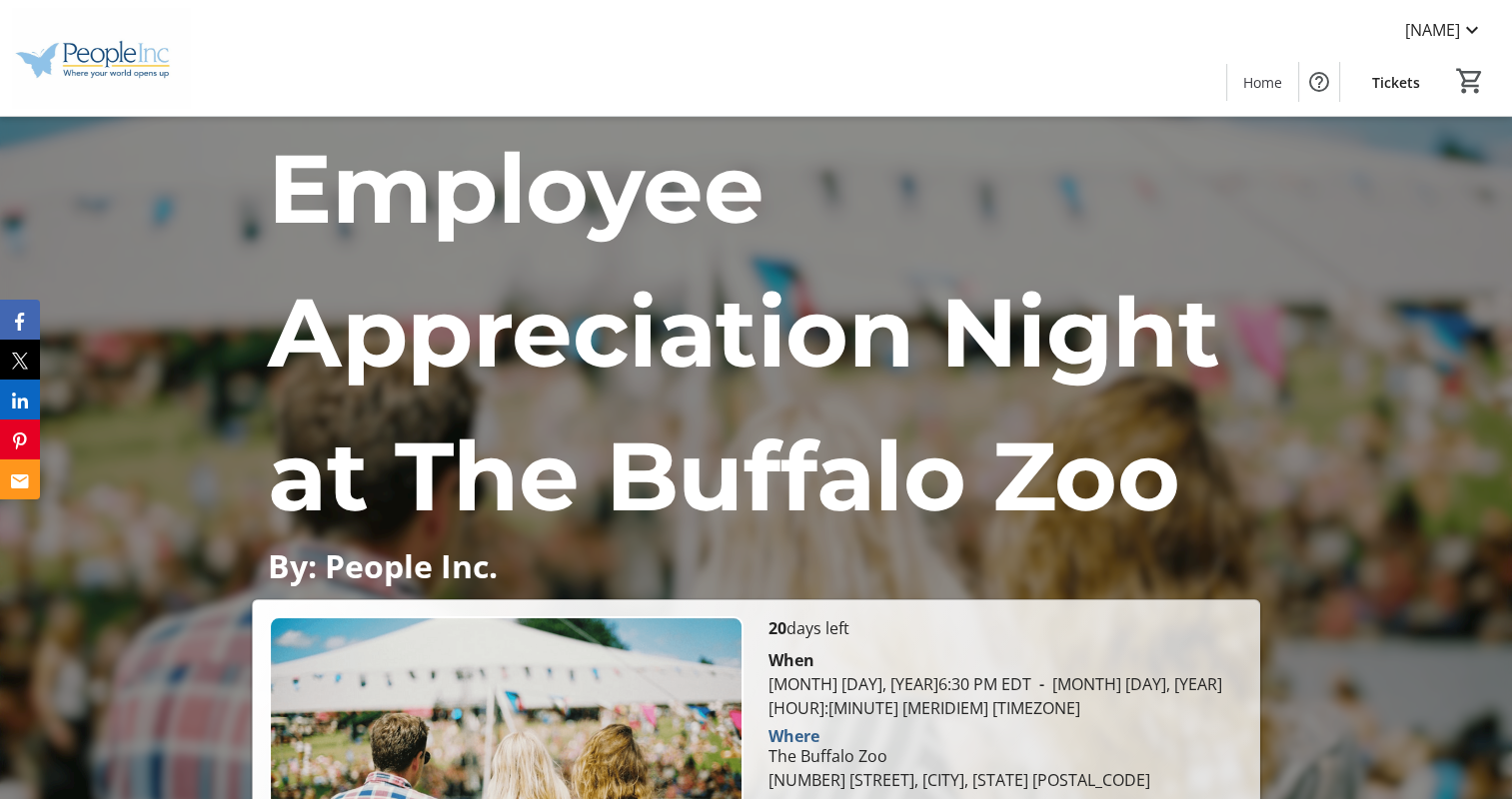scroll, scrollTop: 0, scrollLeft: 0, axis: both 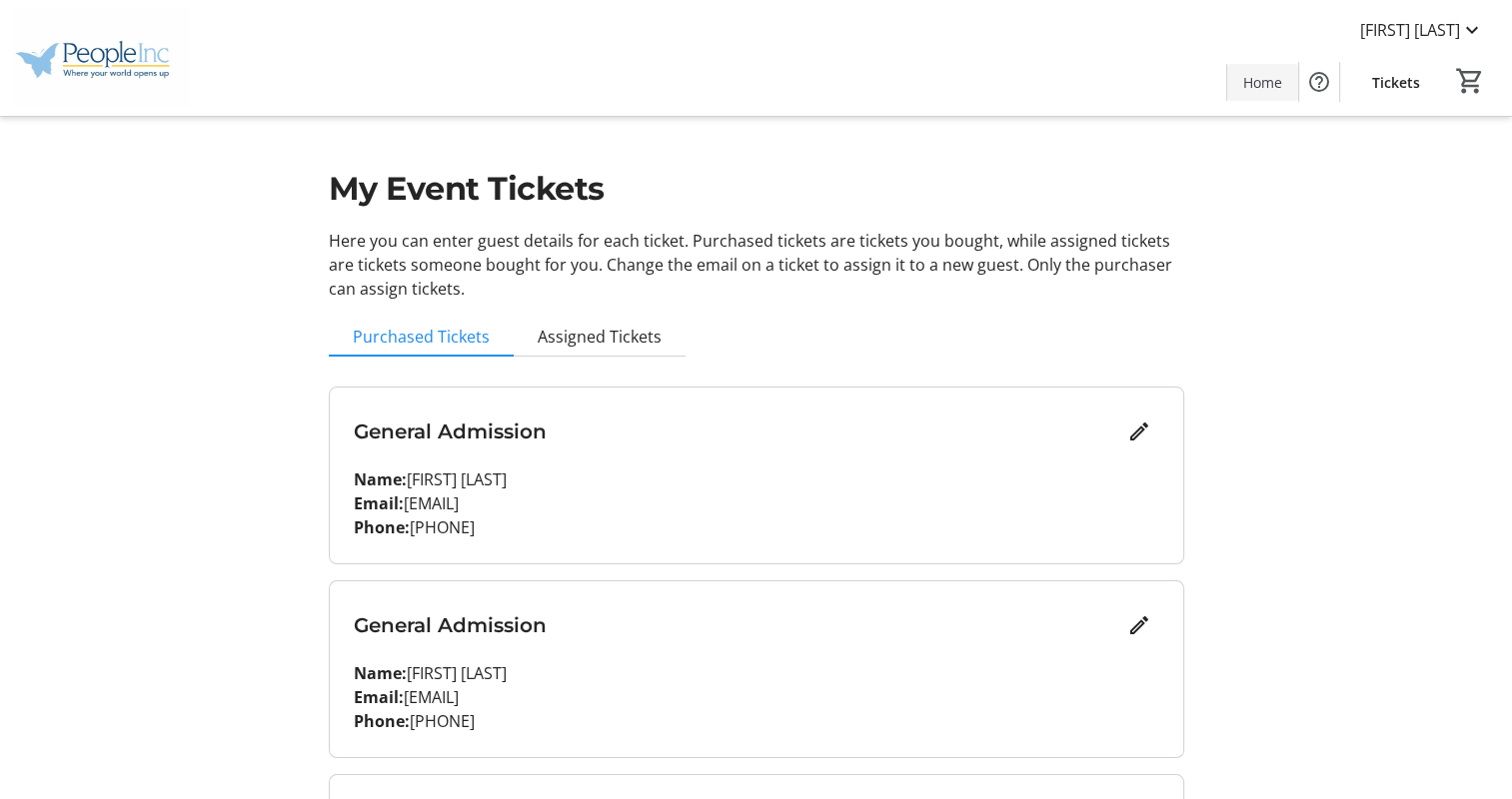 click on "Home" 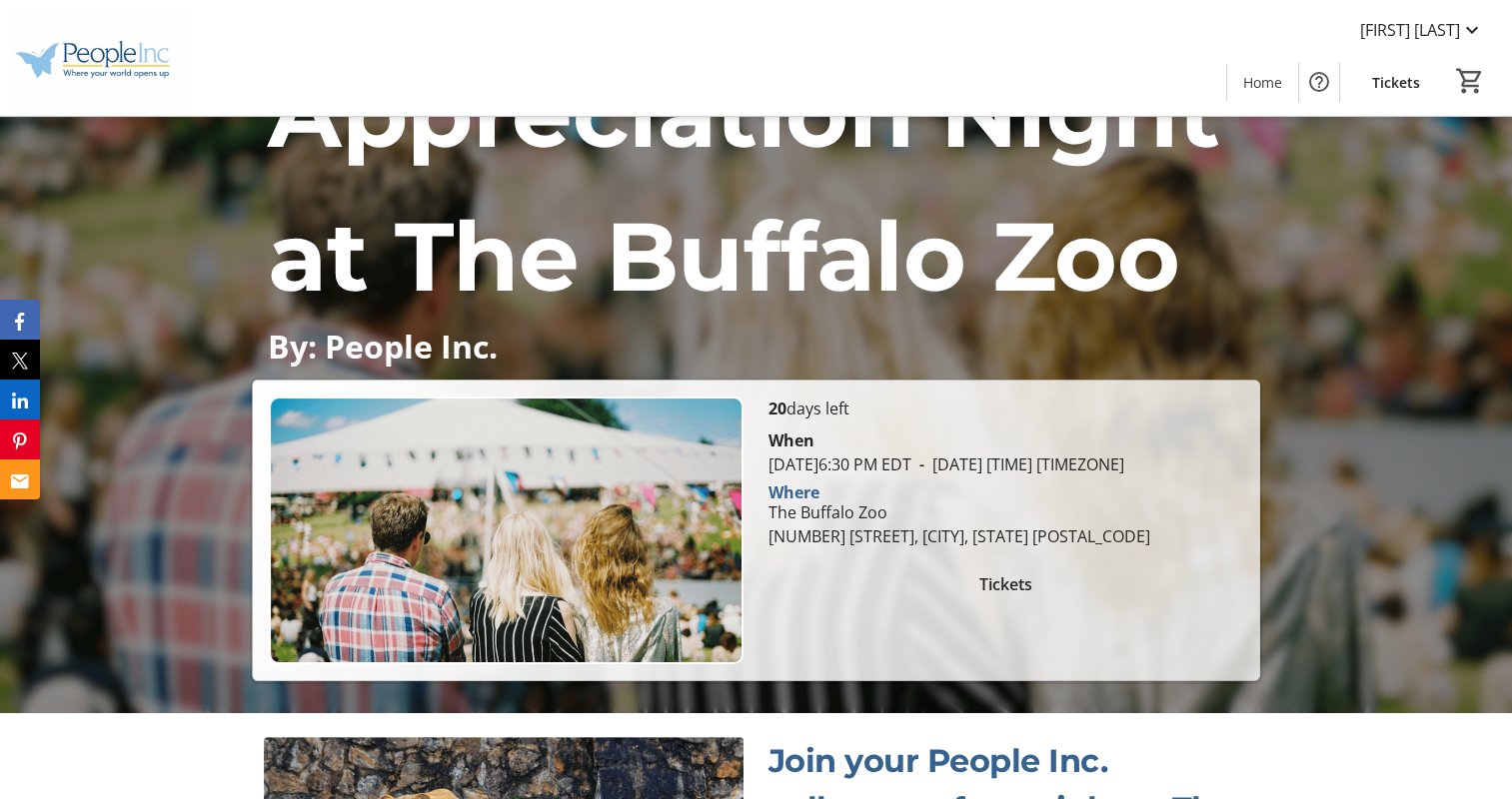 scroll, scrollTop: 0, scrollLeft: 0, axis: both 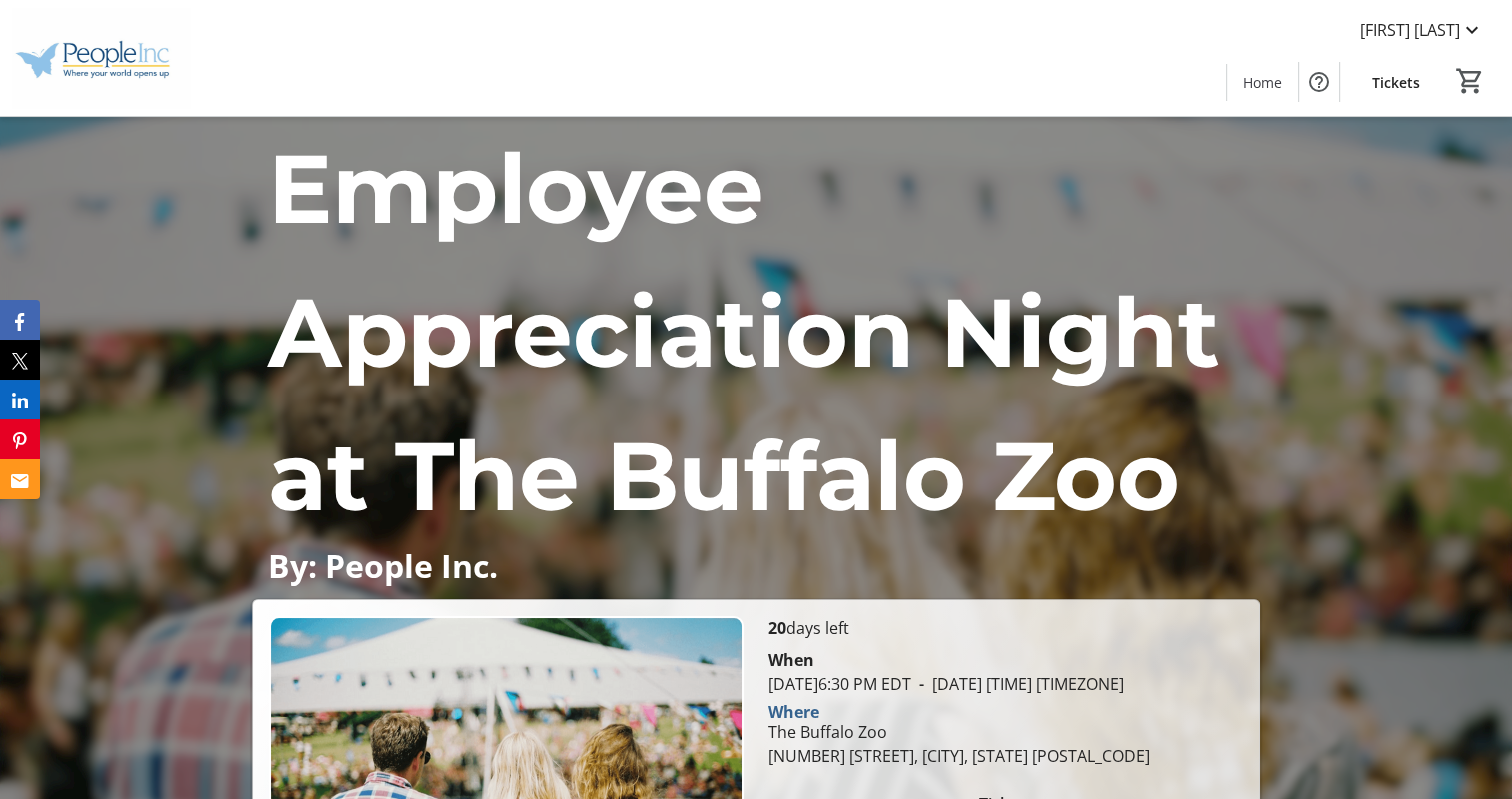 click on "Tickets" 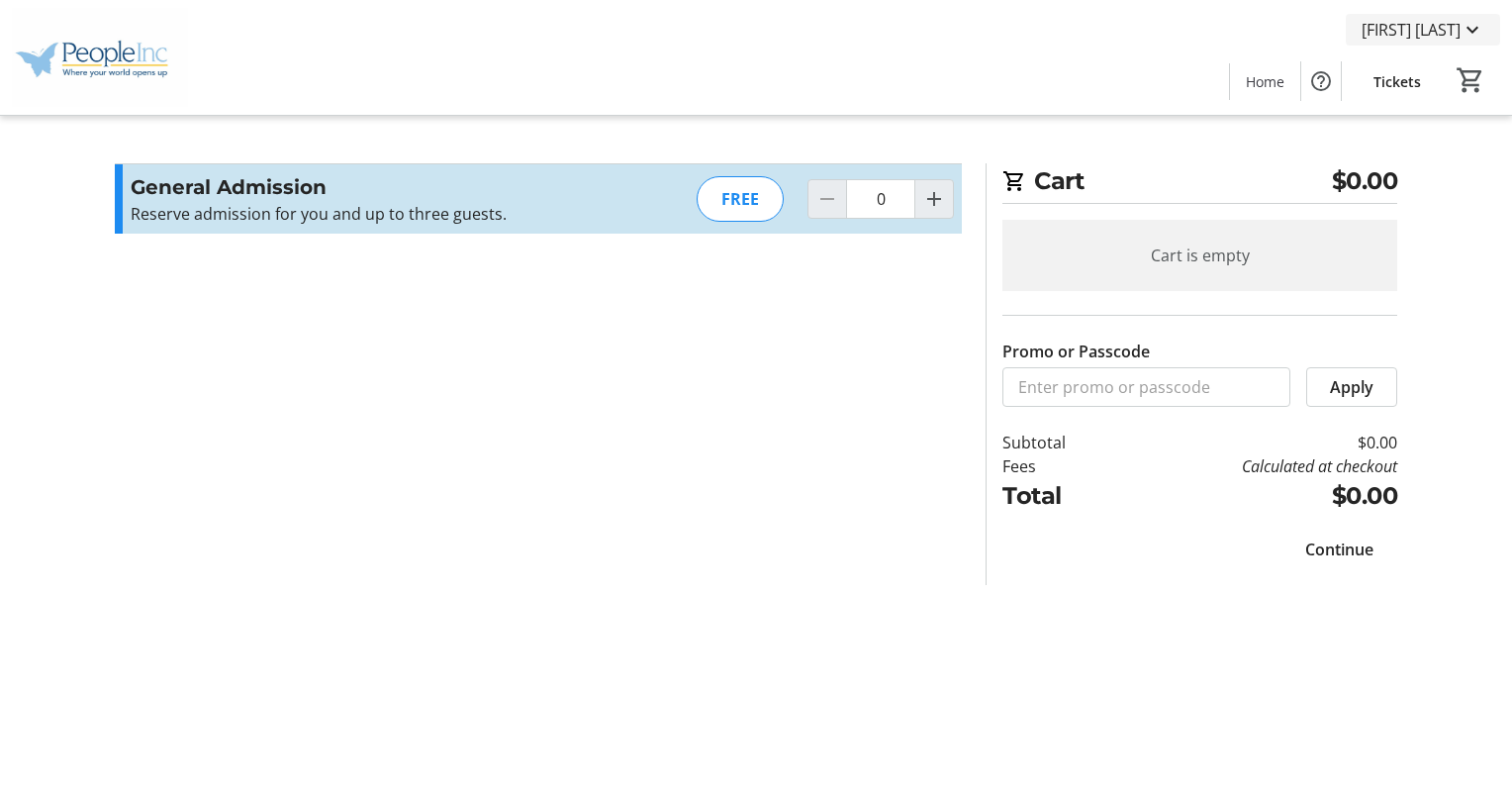click 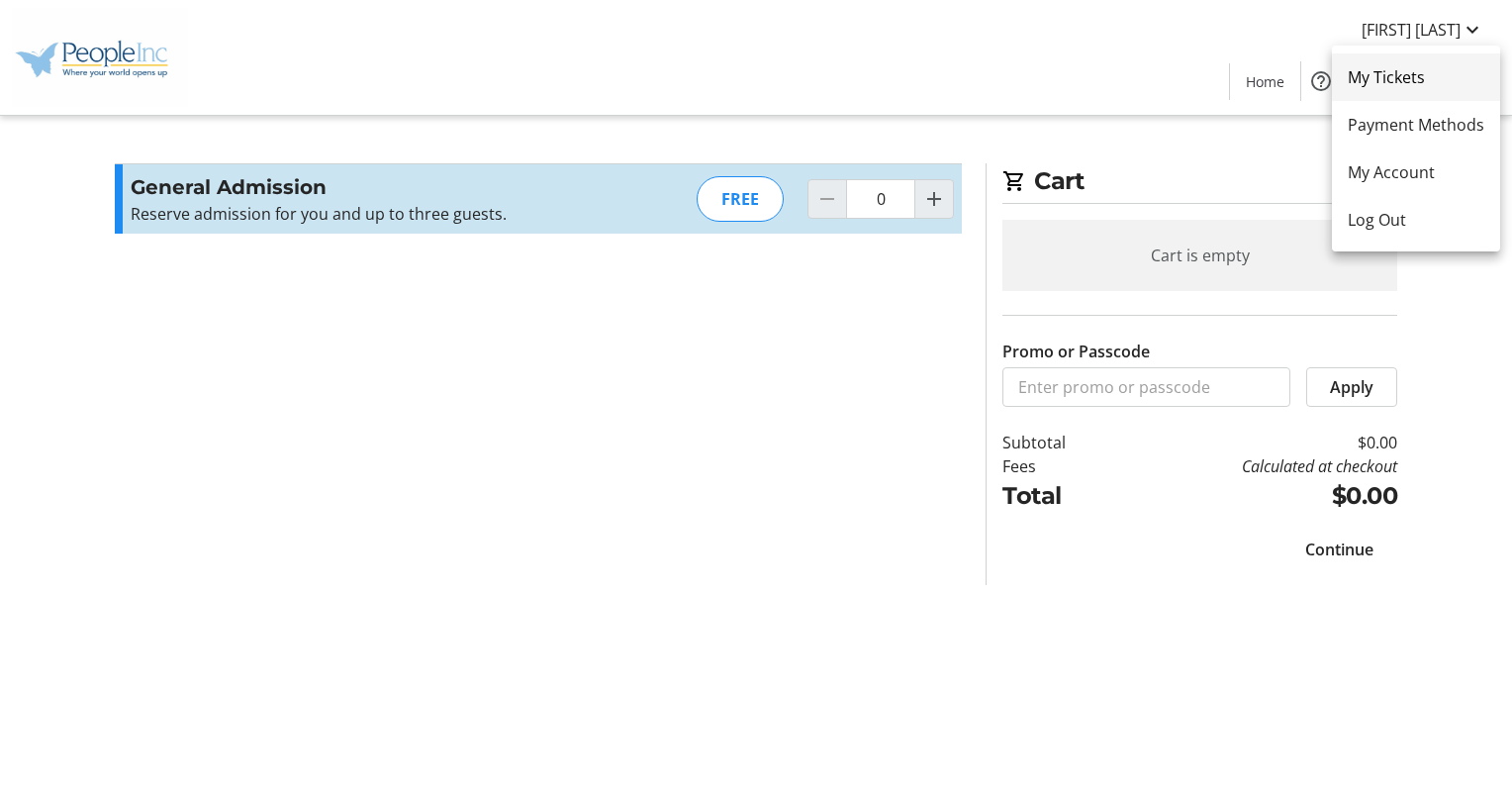 click on "My Tickets" at bounding box center [1416, 77] 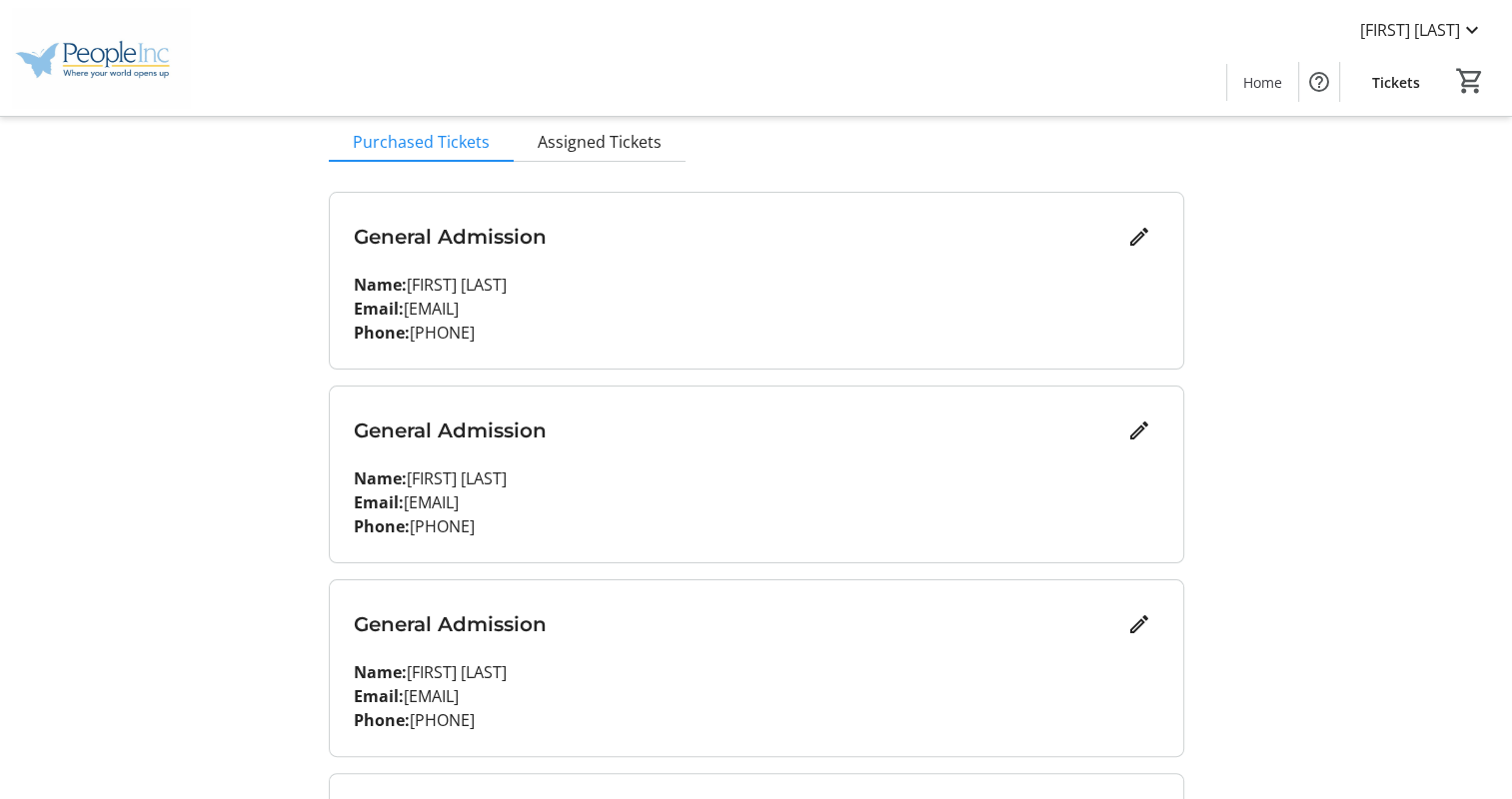 scroll, scrollTop: 0, scrollLeft: 0, axis: both 